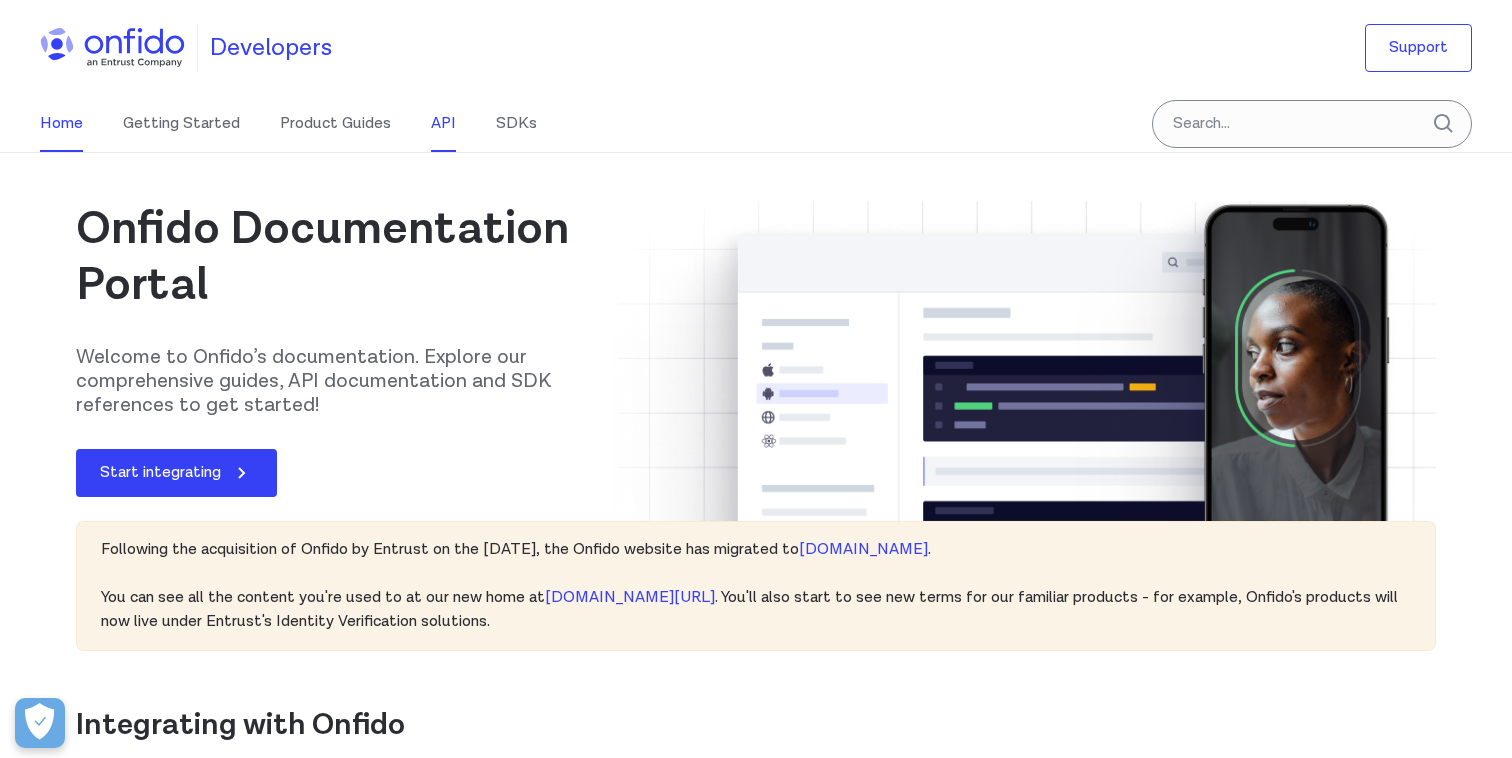 scroll, scrollTop: 0, scrollLeft: 0, axis: both 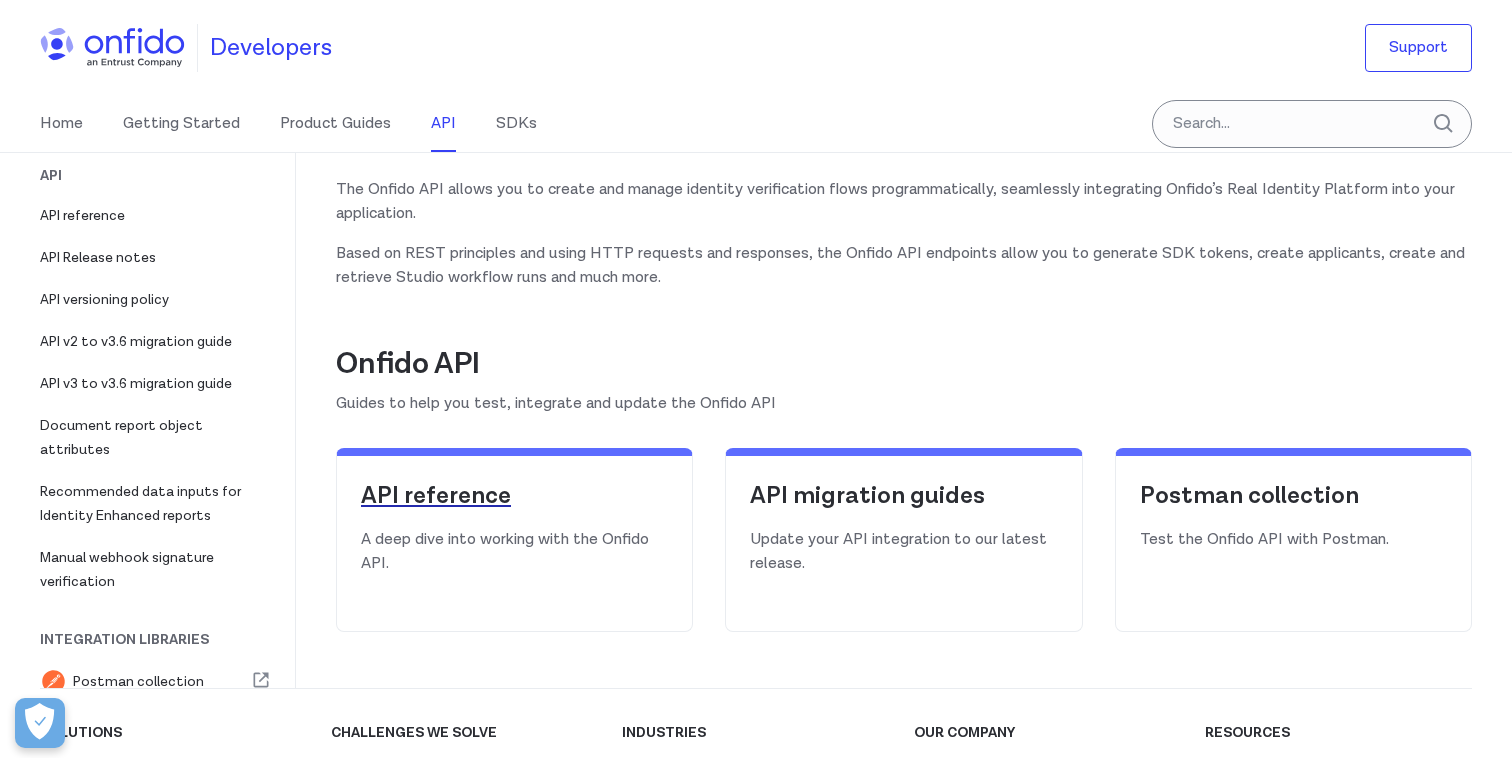click on "API reference" at bounding box center [514, 496] 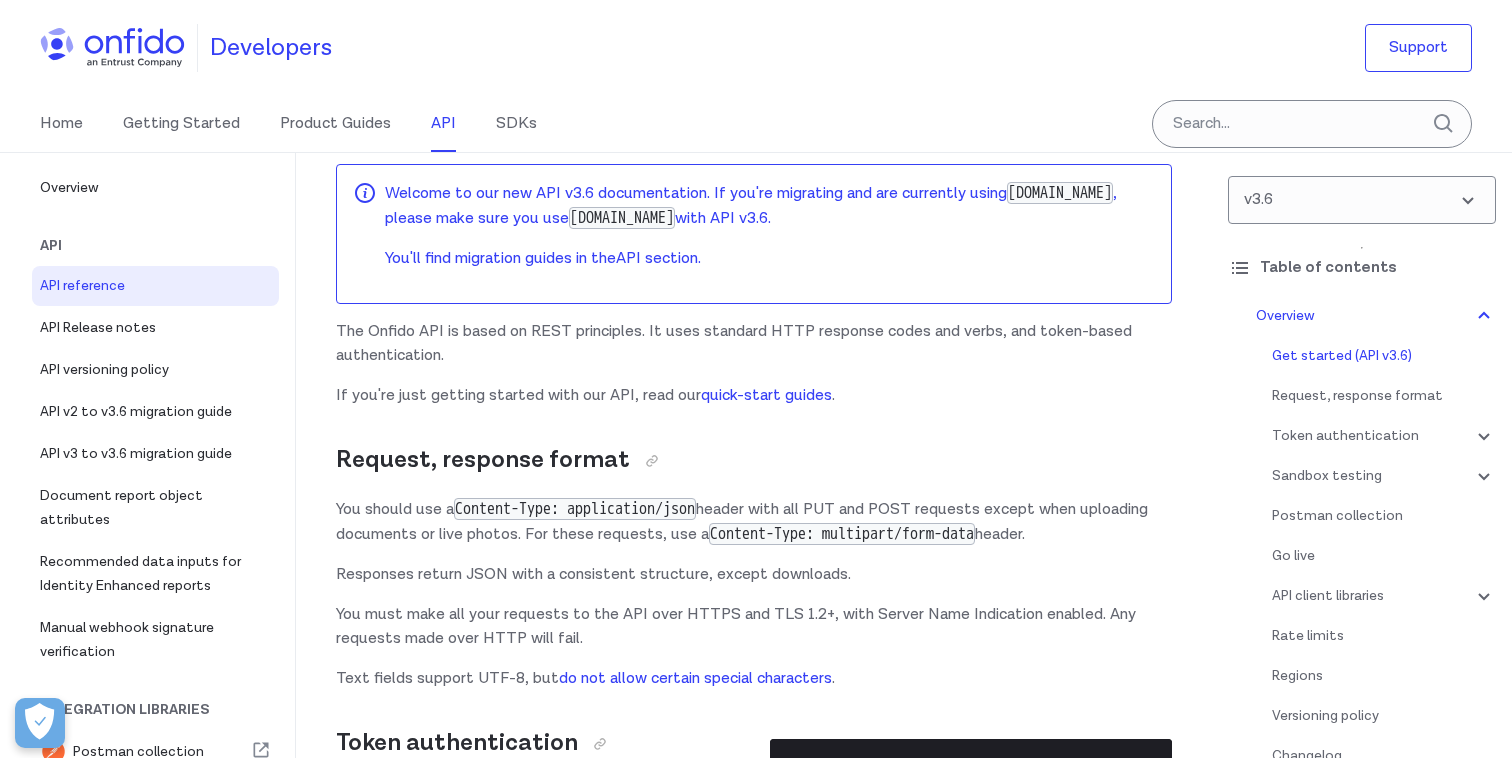 scroll, scrollTop: 169, scrollLeft: 0, axis: vertical 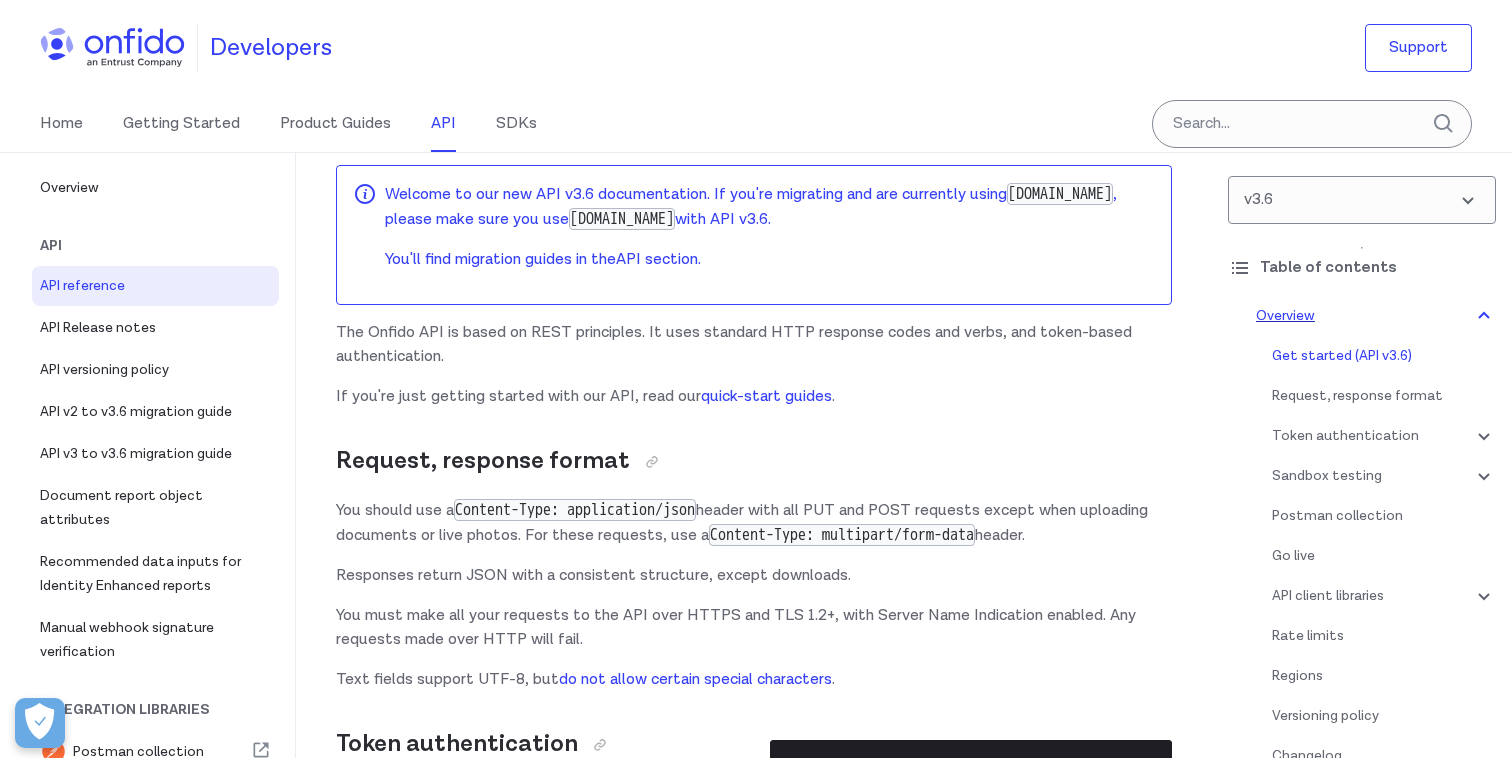 click 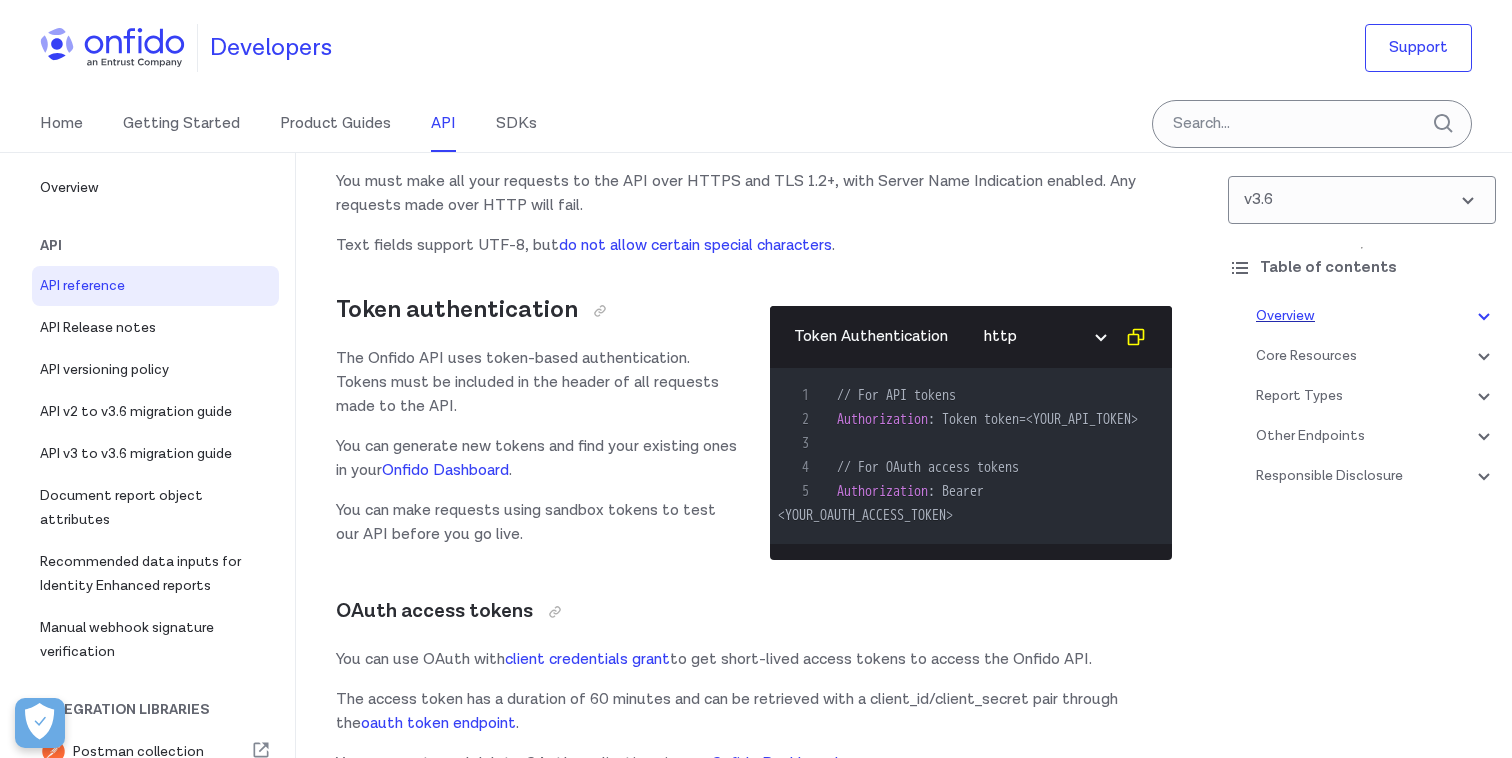 scroll, scrollTop: 612, scrollLeft: 0, axis: vertical 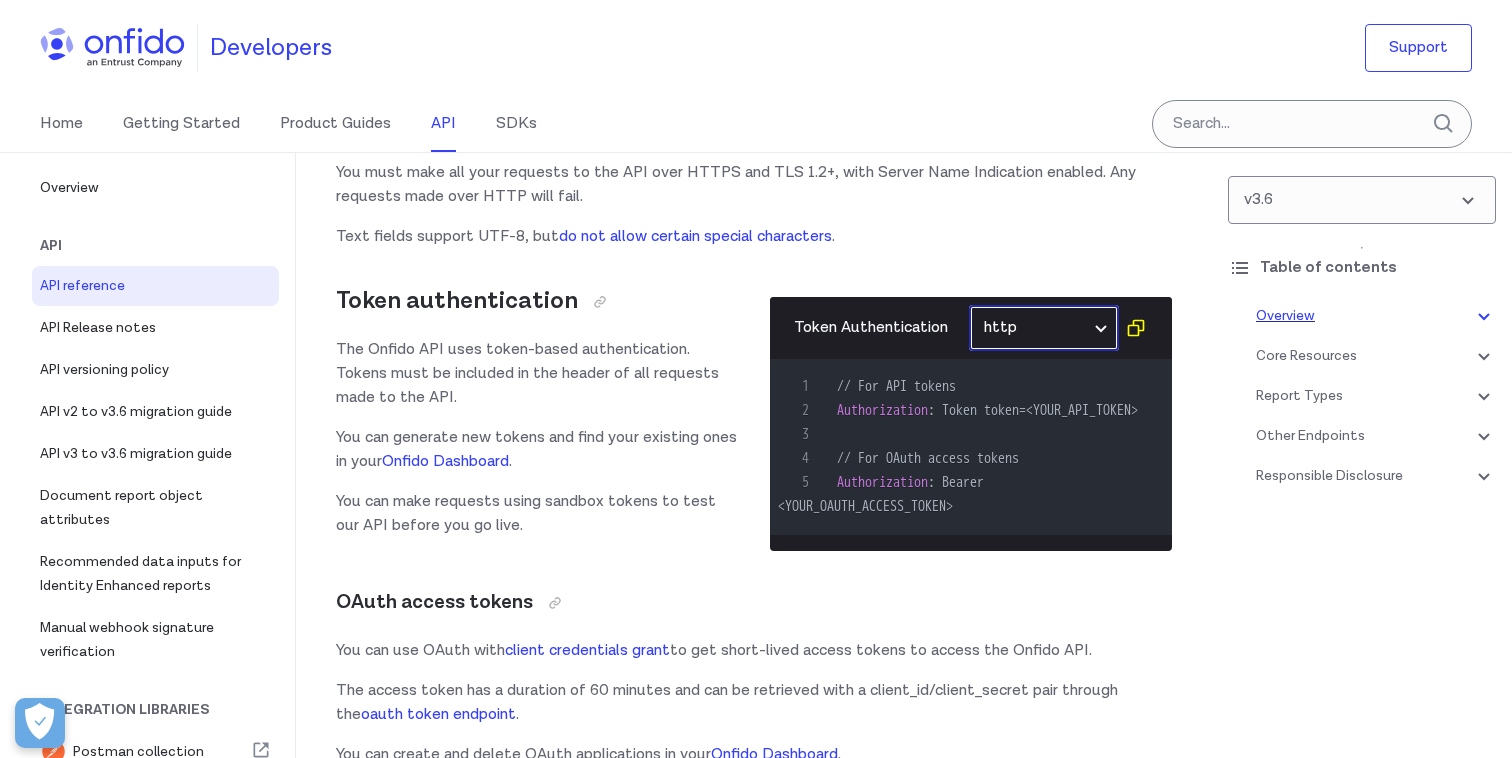 click on "ruby python php javascript java http bash" at bounding box center (1044, 328) 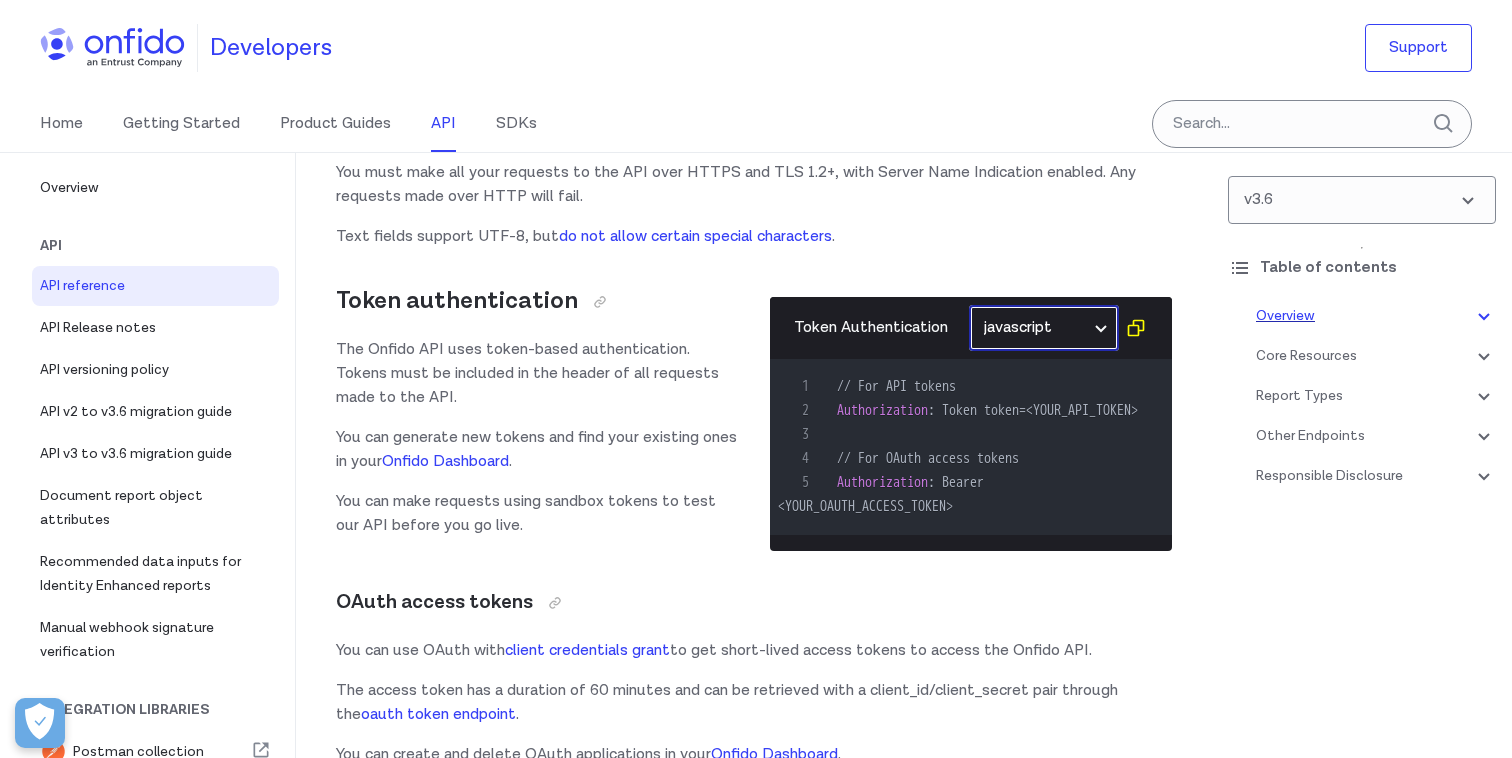 select on "javascript" 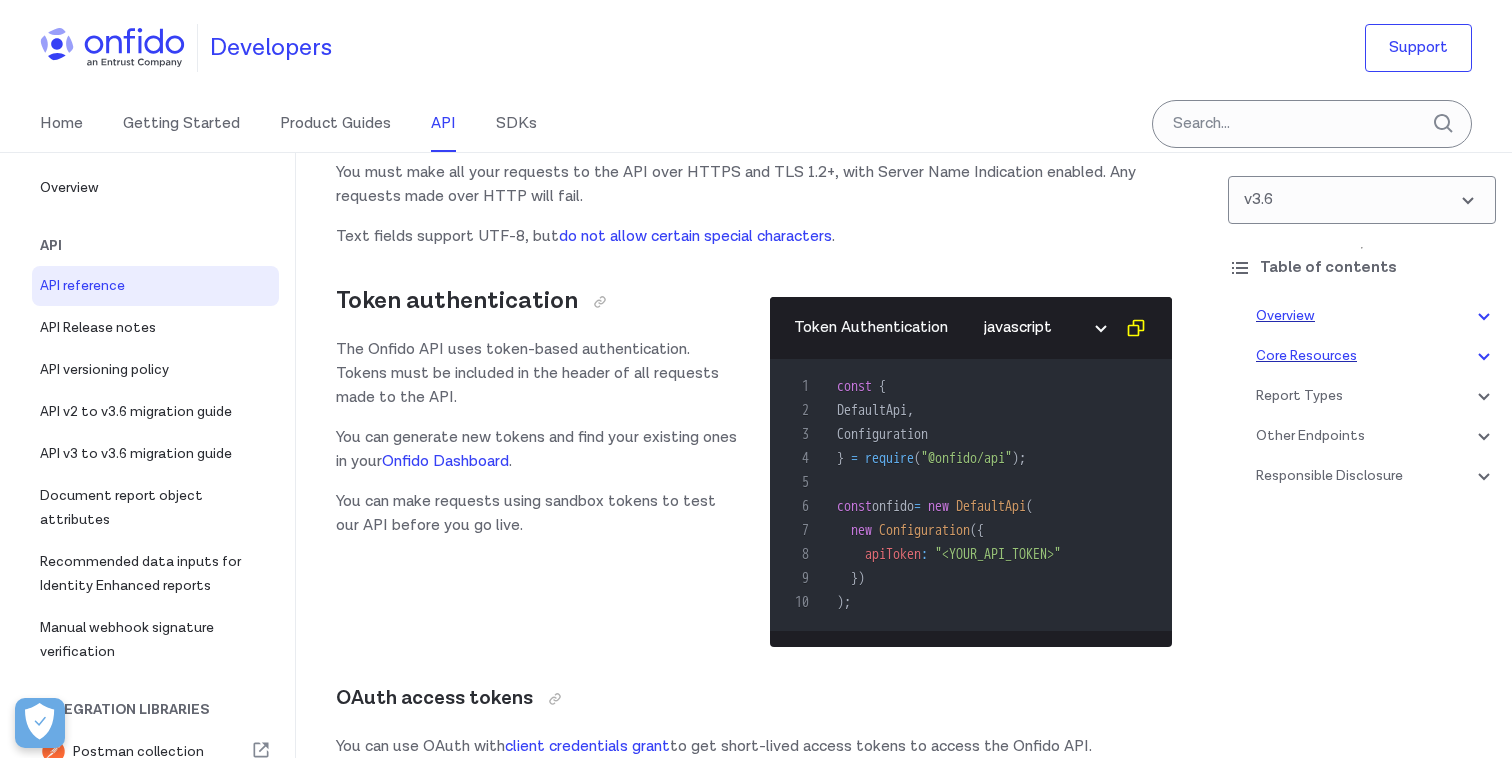 click 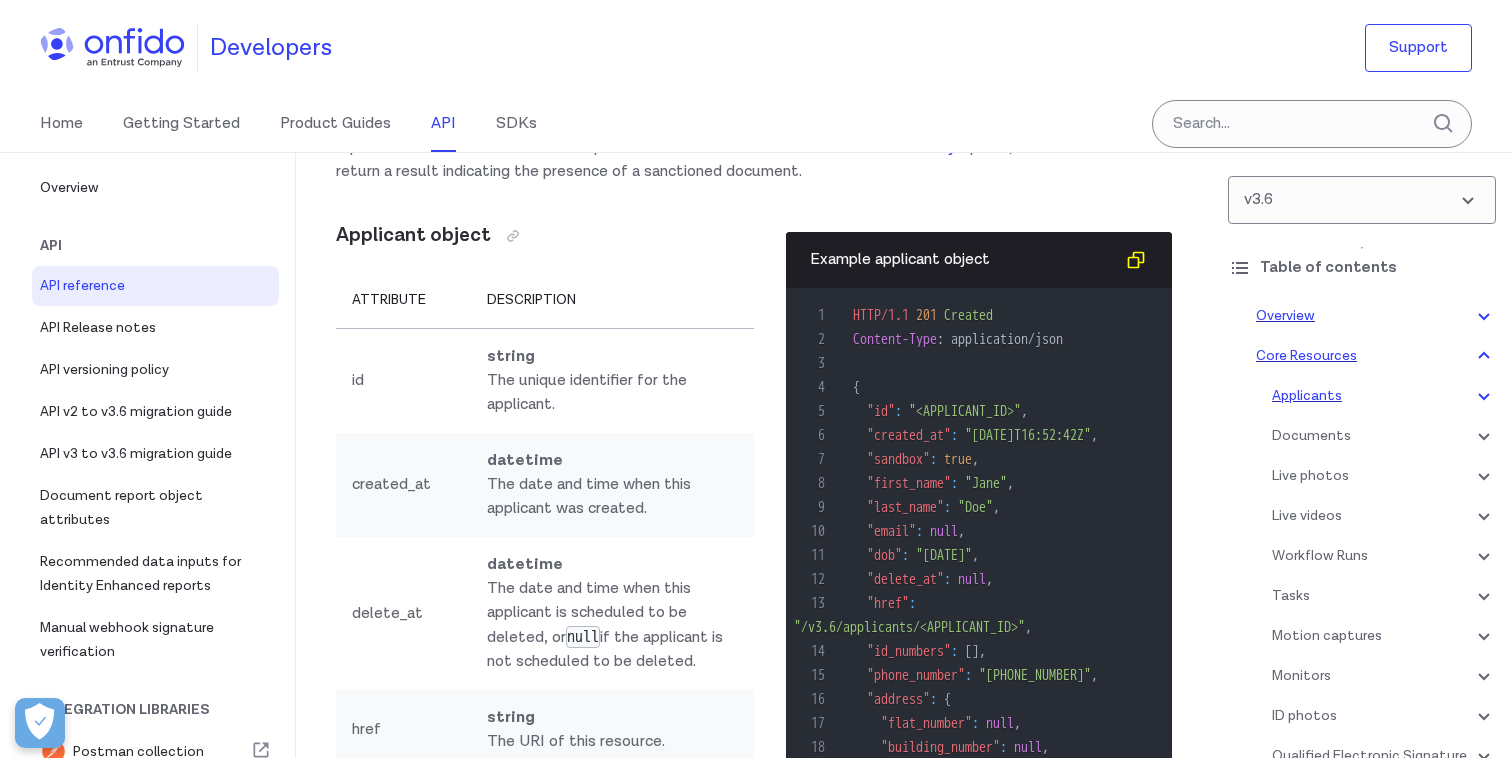 click on "Applicants" at bounding box center [1384, 396] 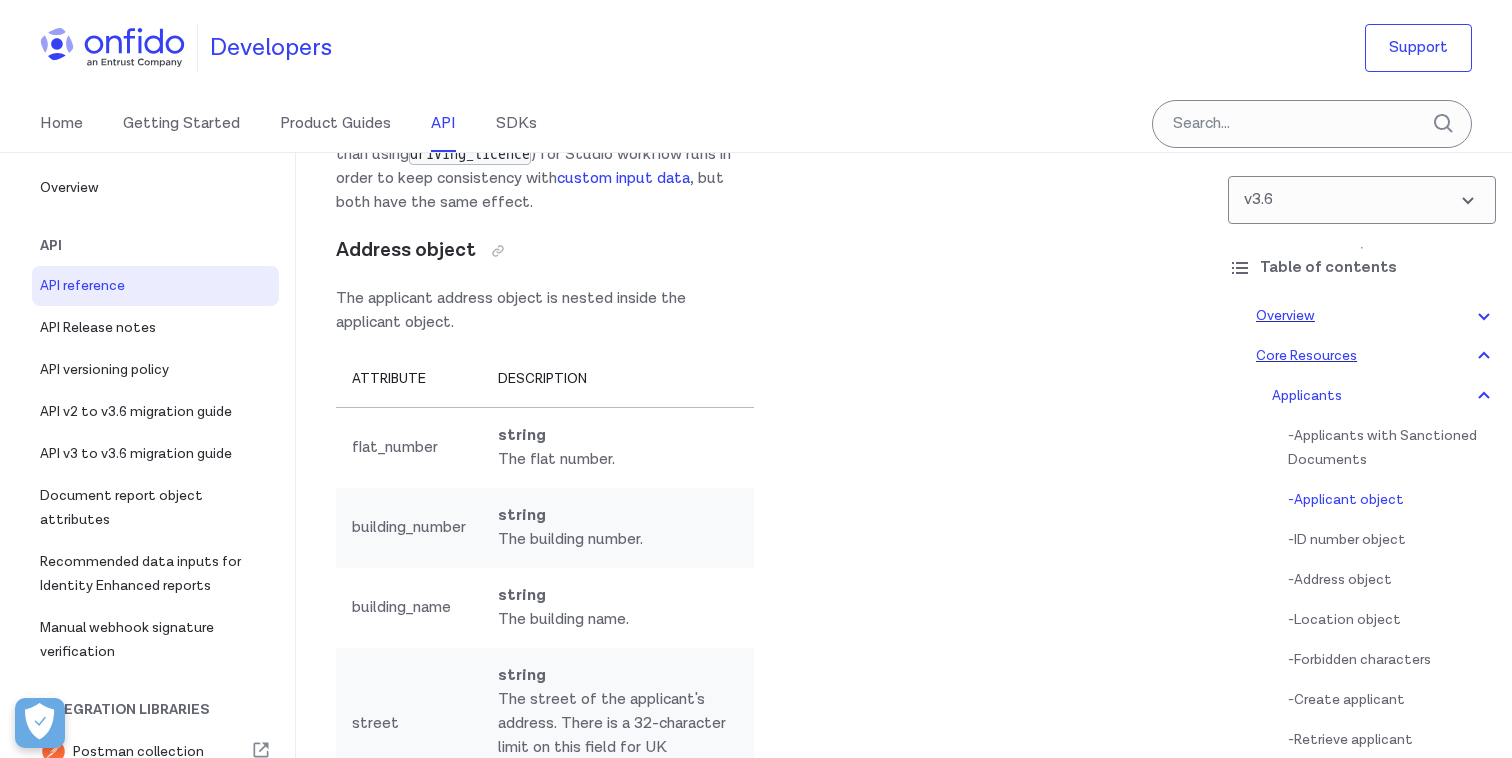 scroll, scrollTop: 24326, scrollLeft: 0, axis: vertical 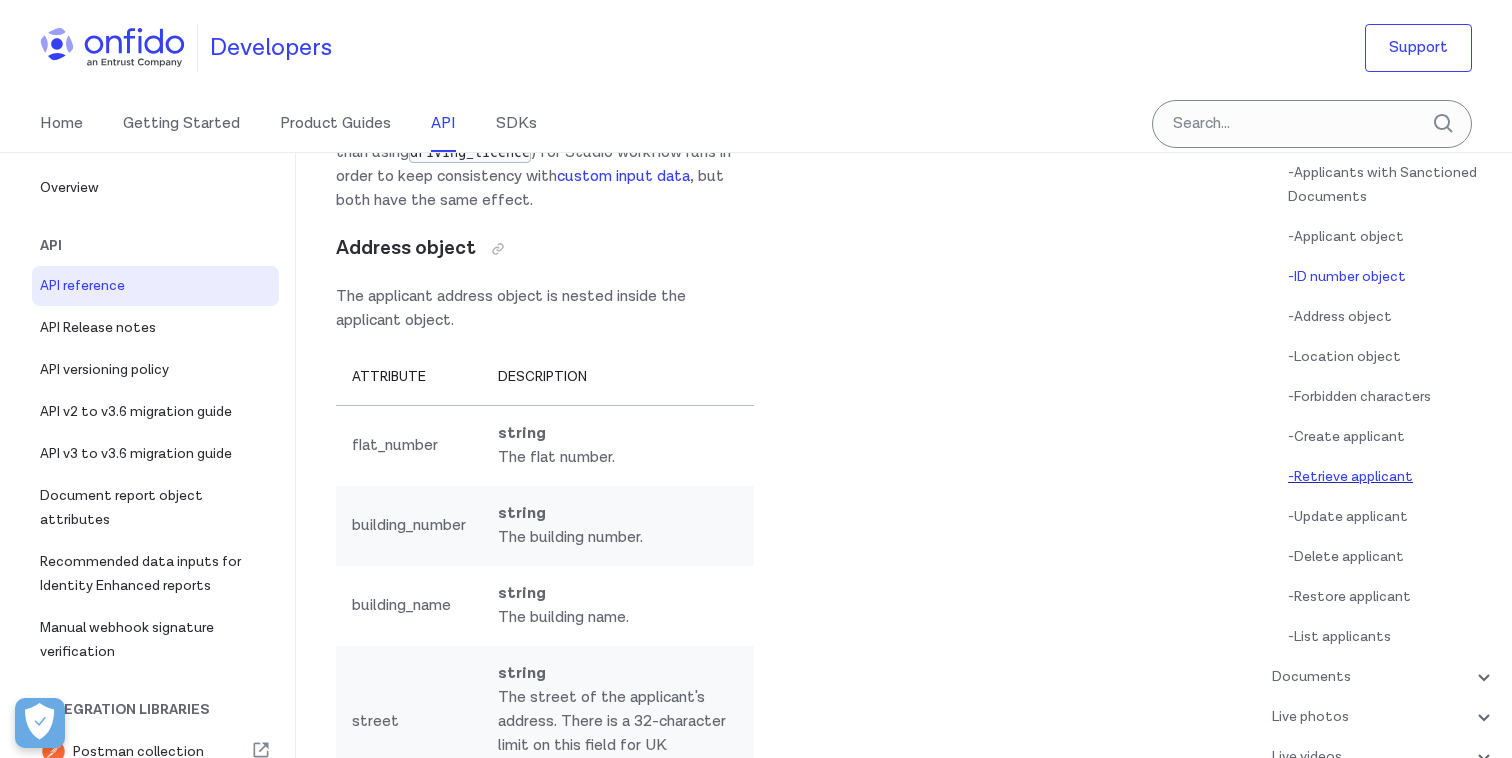 click on "-  Retrieve applicant" at bounding box center [1392, 477] 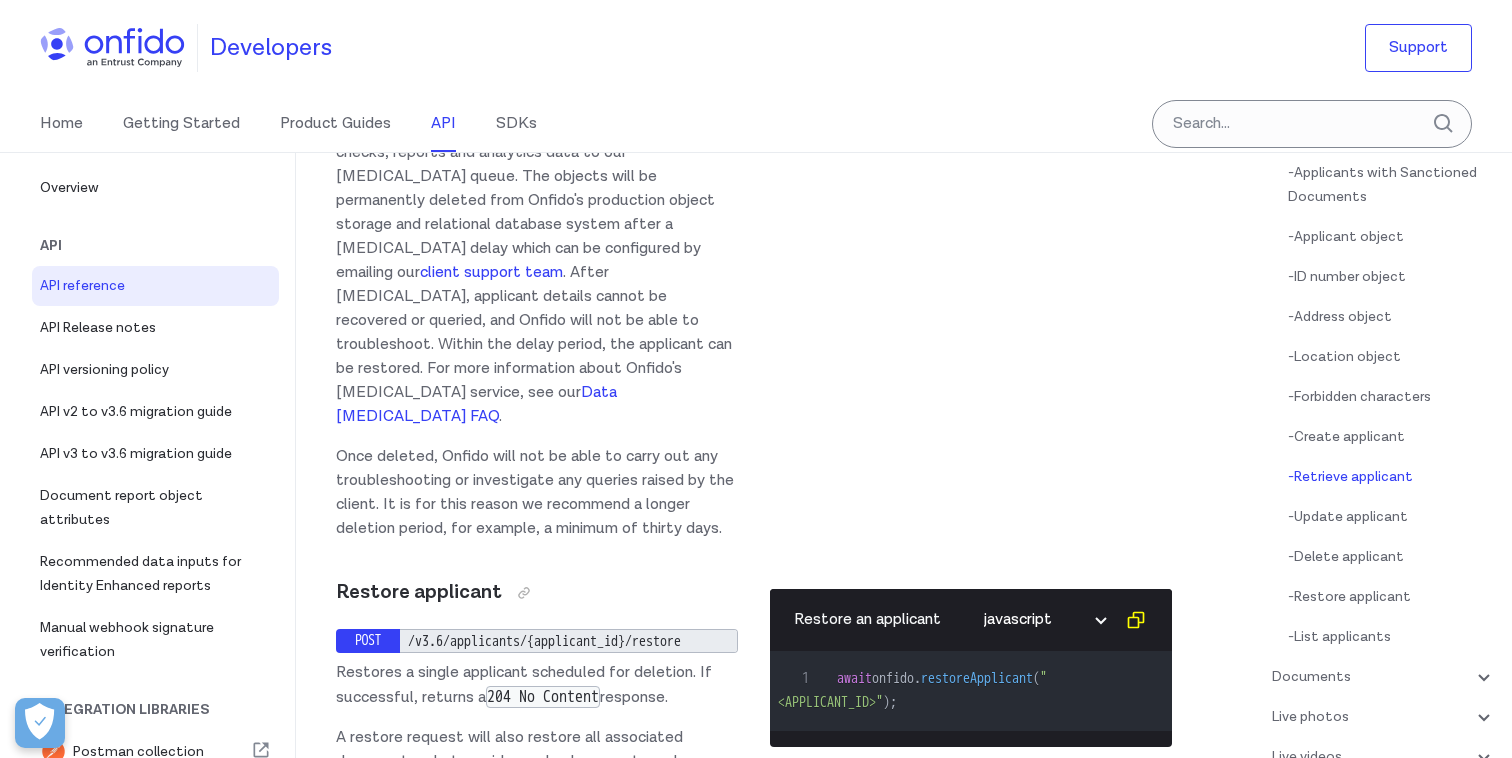 click on "ruby python php javascript java http bash" at bounding box center (1044, -782) 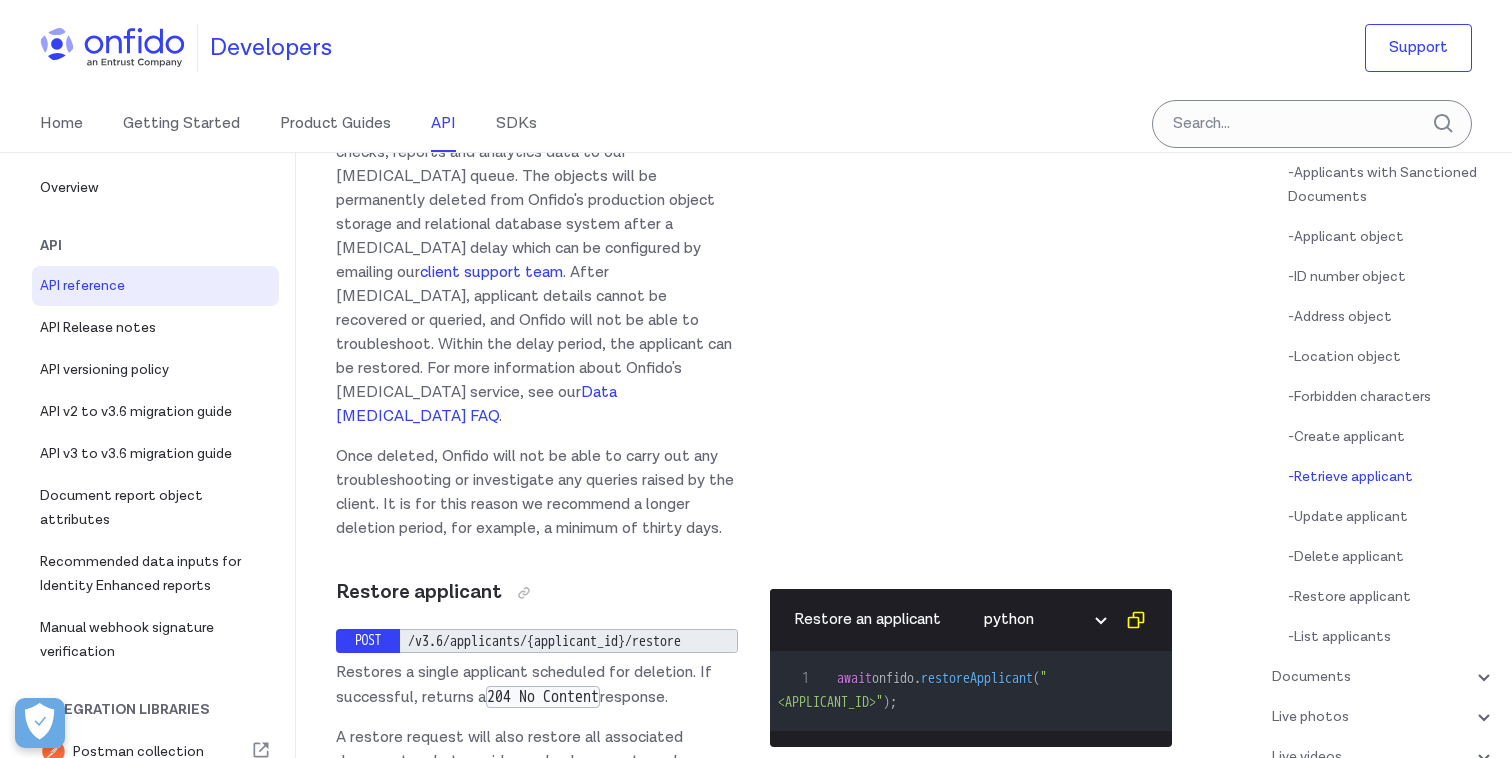 scroll, scrollTop: 32517, scrollLeft: 0, axis: vertical 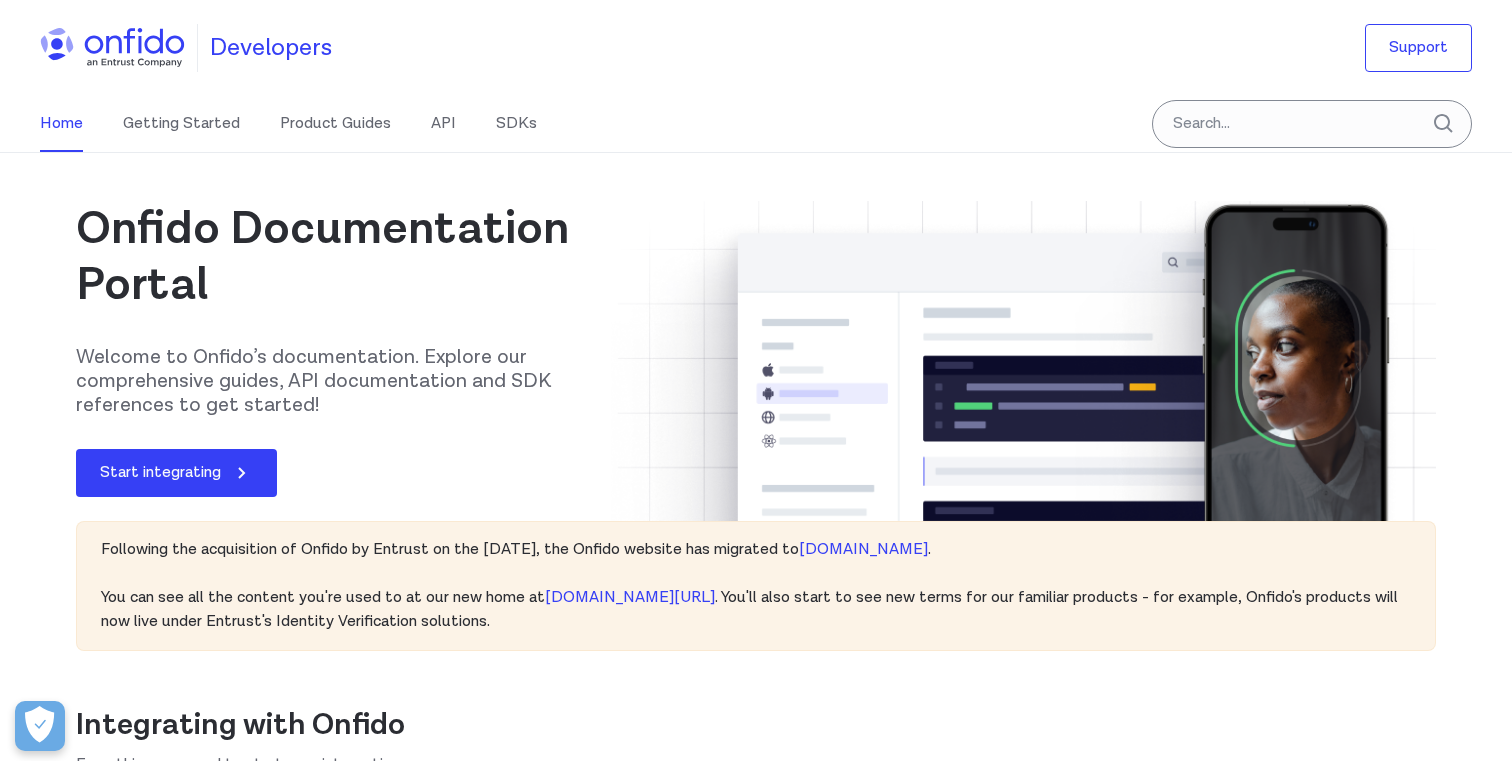 drag, startPoint x: 834, startPoint y: 267, endPoint x: 759, endPoint y: 266, distance: 75.00667 